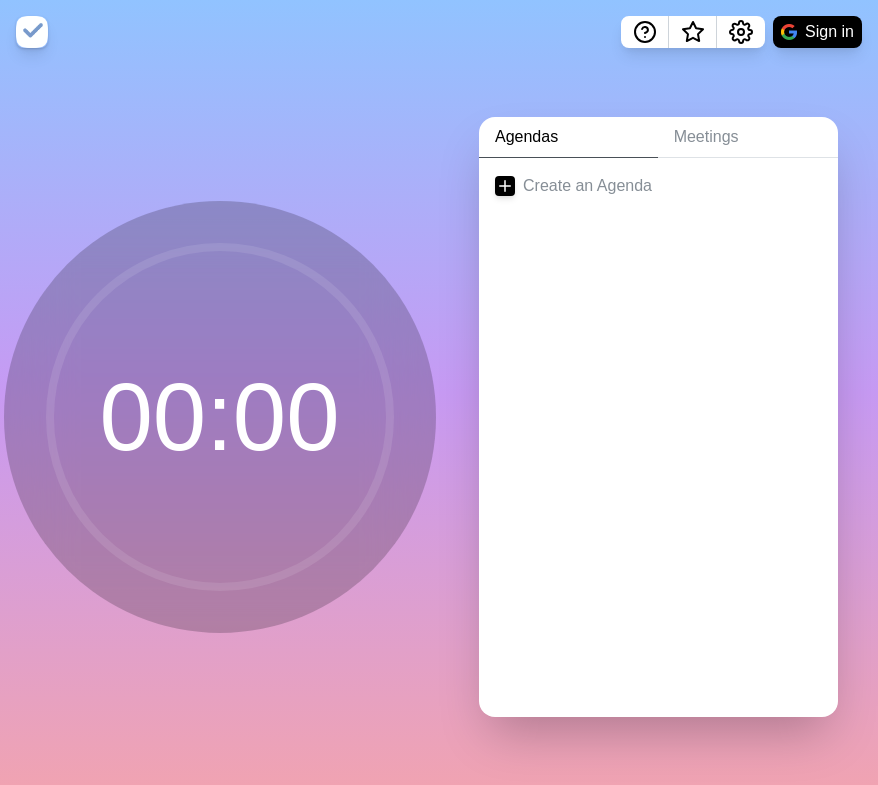 scroll, scrollTop: 0, scrollLeft: 0, axis: both 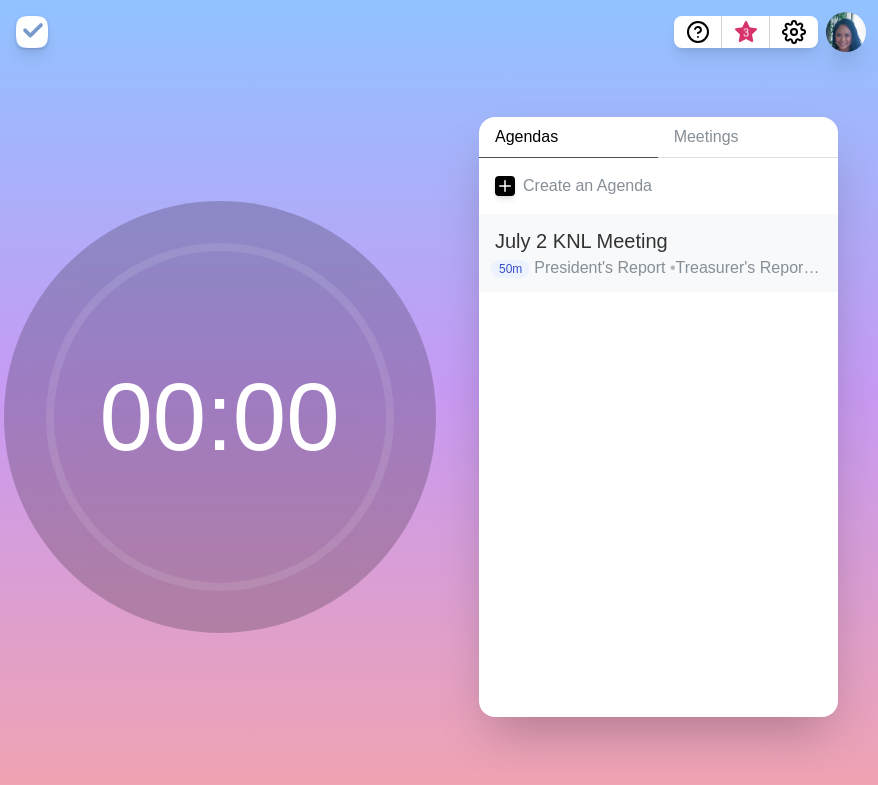 click on "July 2 KNL Meeting" at bounding box center [658, 241] 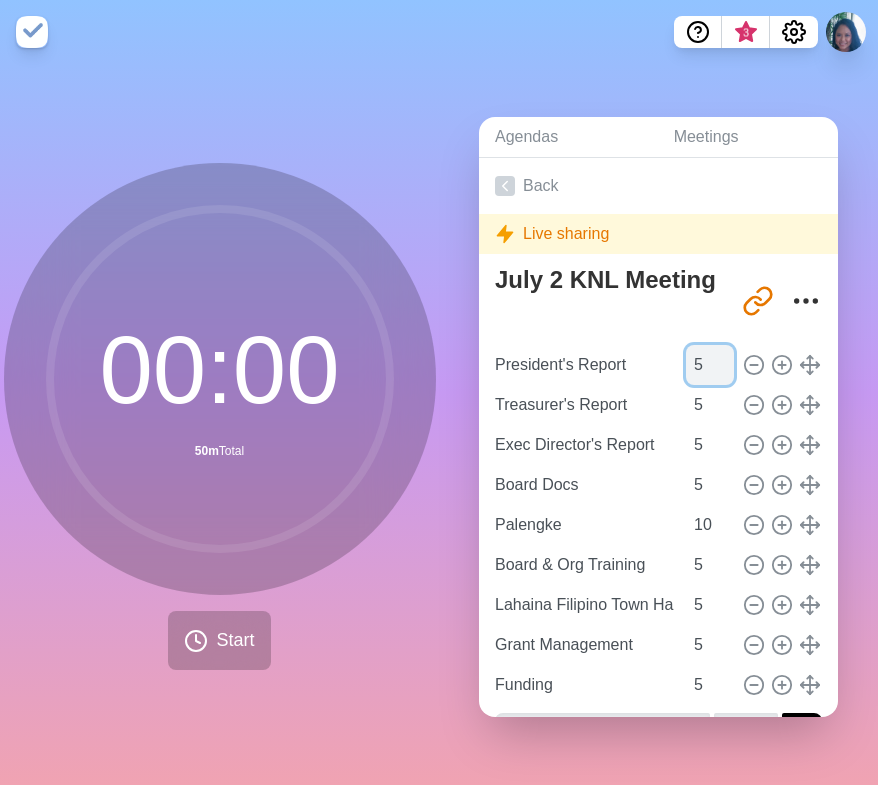 click on "5" at bounding box center [710, 365] 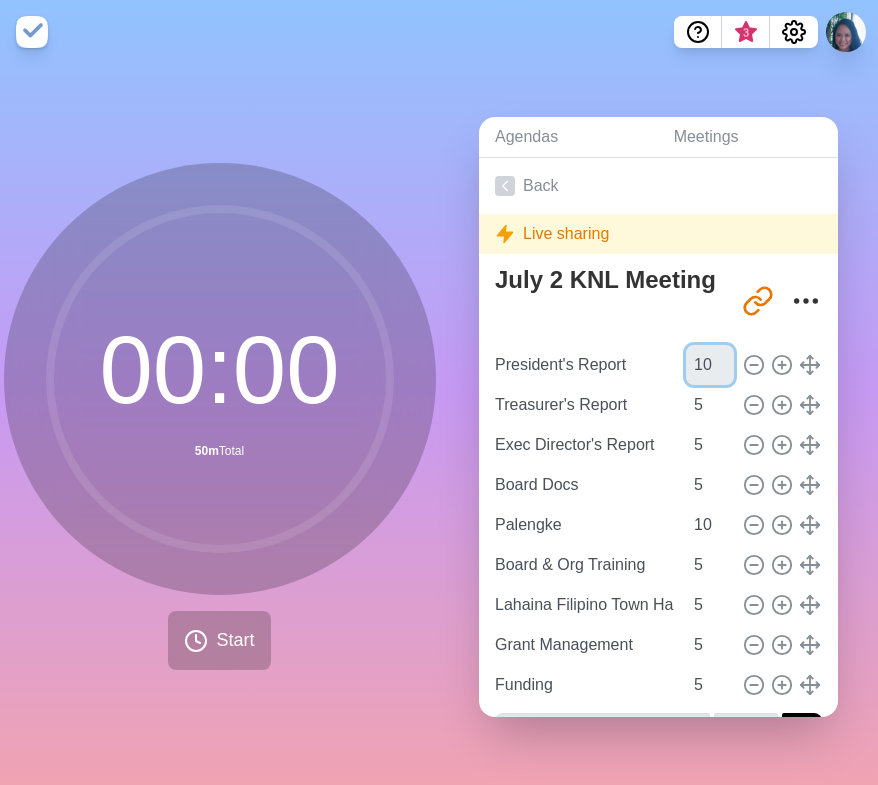 type on "10" 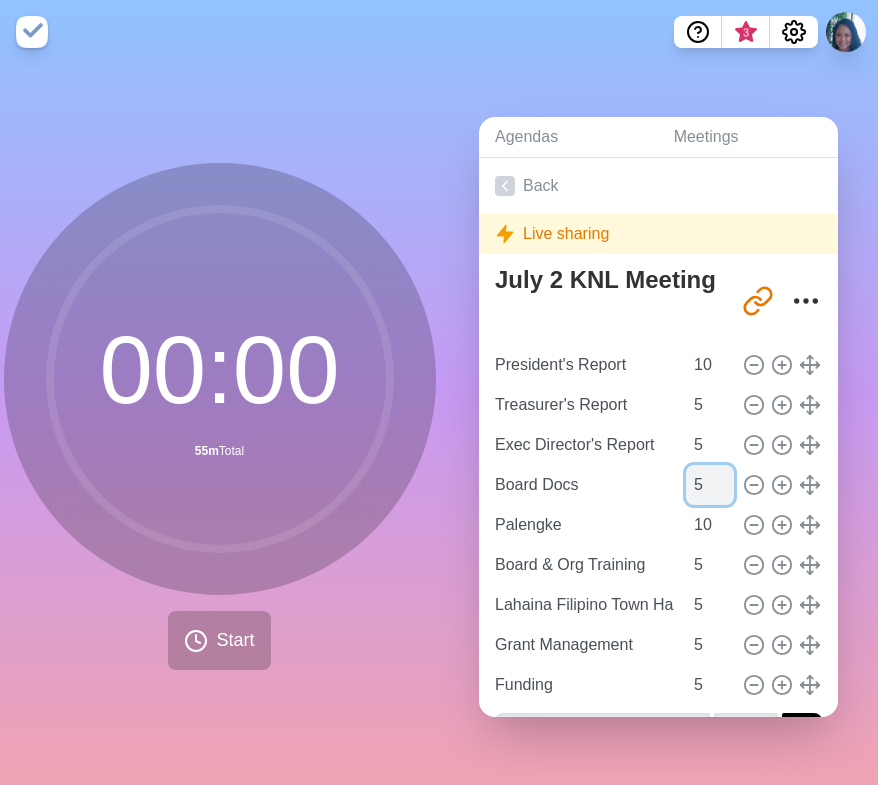 click on "5" at bounding box center [710, 485] 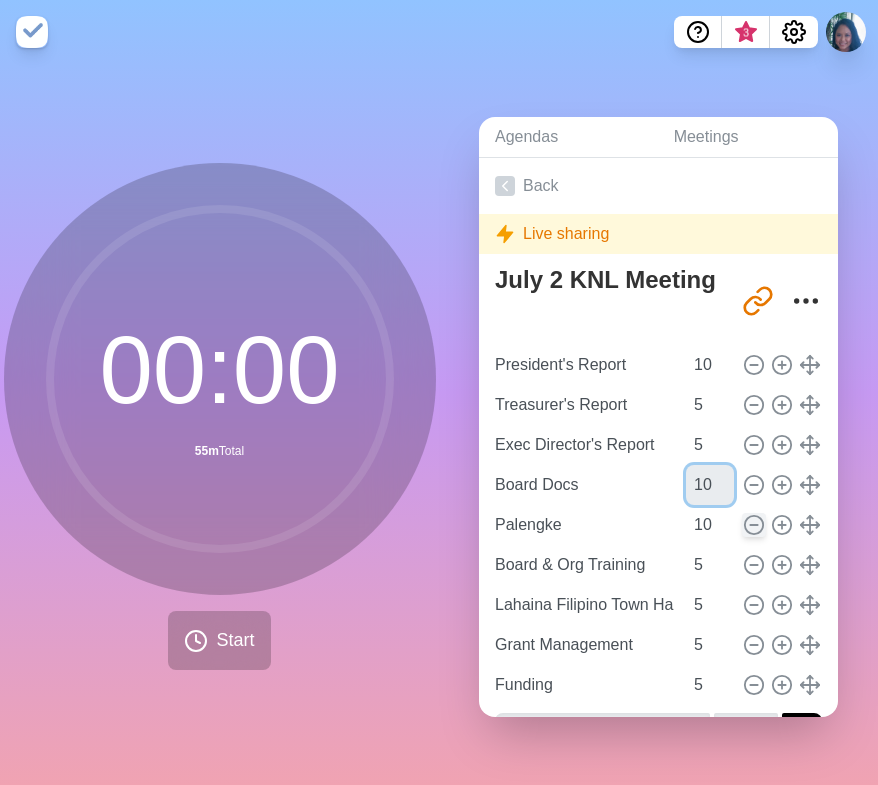 type on "10" 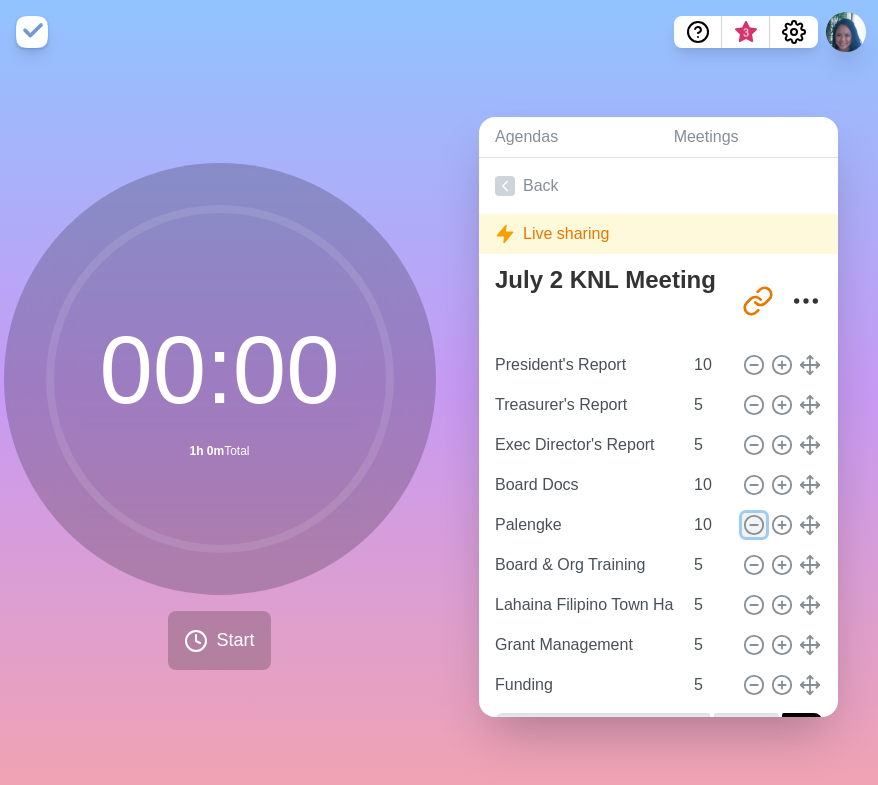 click 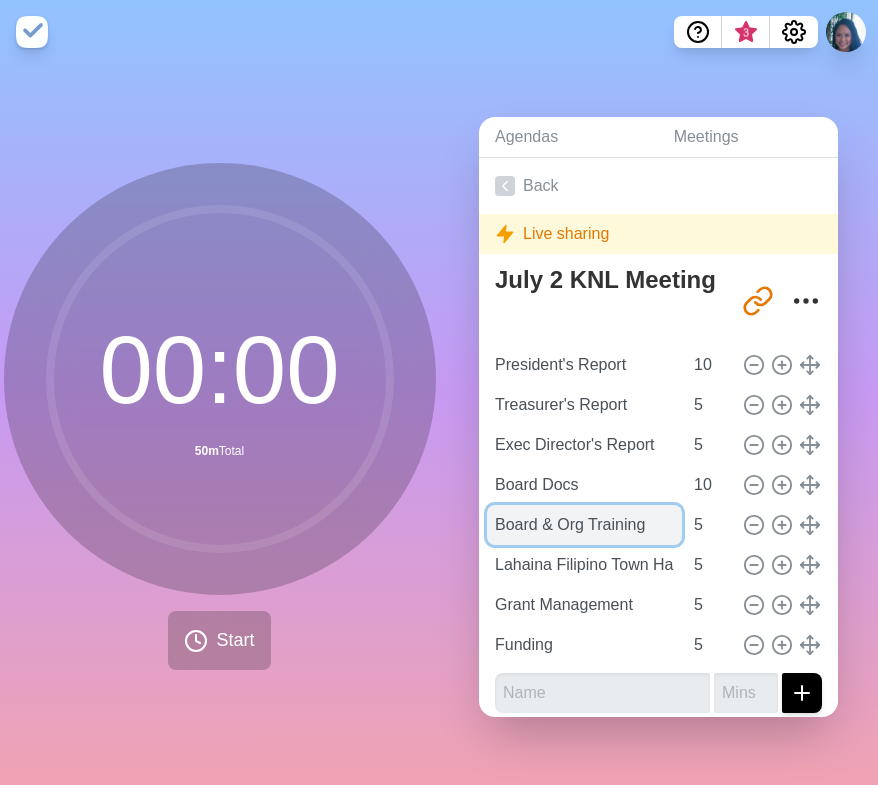 click on "Board & Org Training" at bounding box center (584, 525) 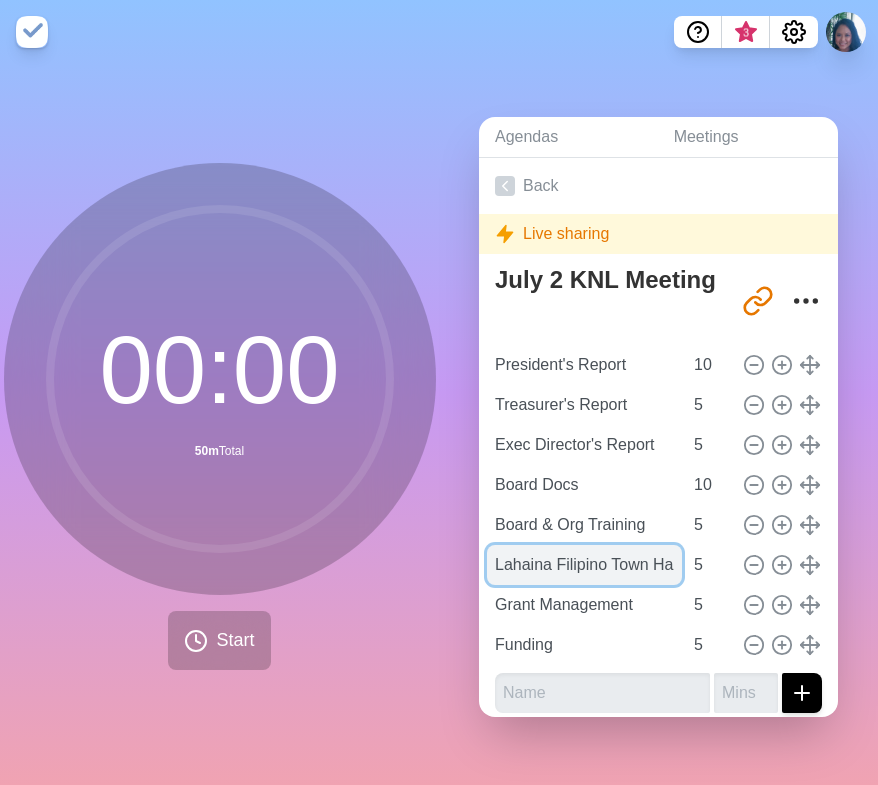 click on "Lahaina Filipino Town Hall" at bounding box center (584, 565) 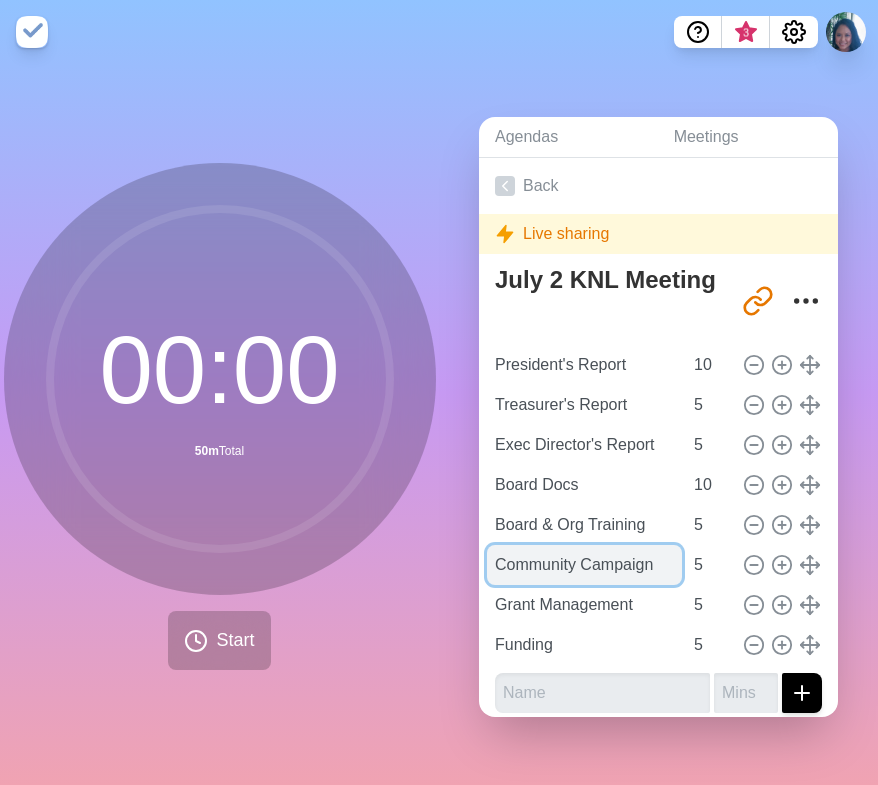 scroll, scrollTop: 0, scrollLeft: 11, axis: horizontal 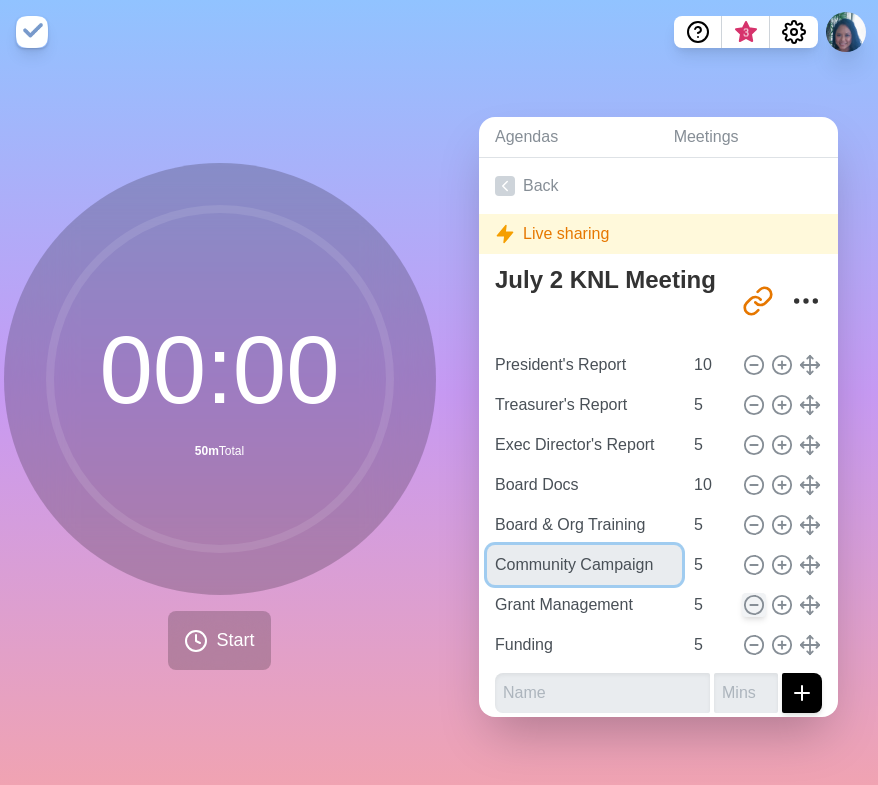 type on "Community Campaign" 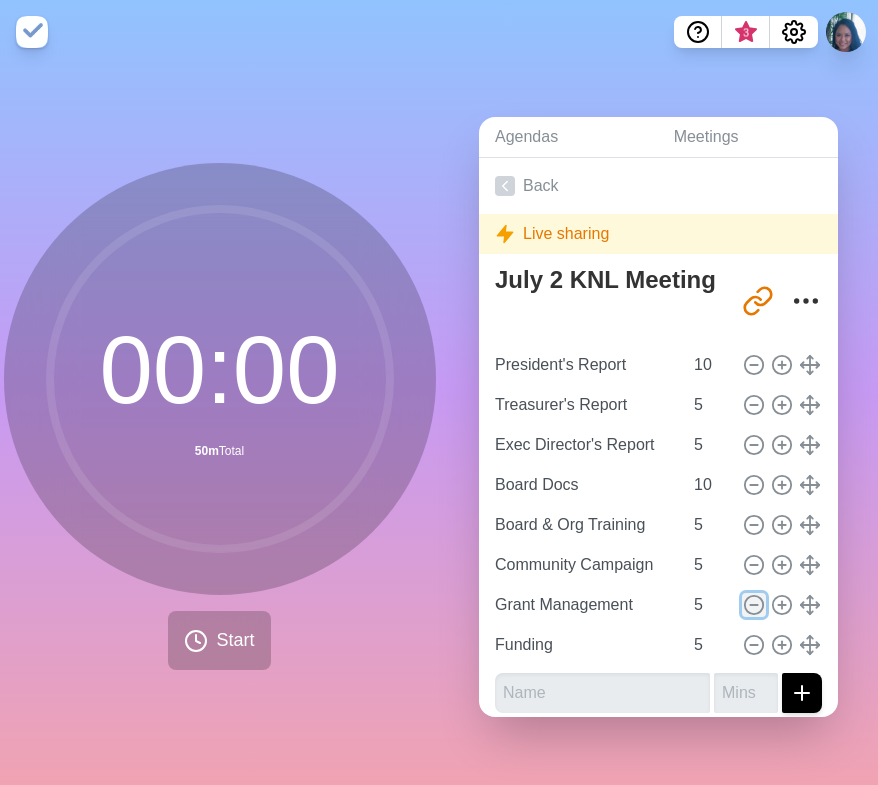 scroll, scrollTop: 0, scrollLeft: 0, axis: both 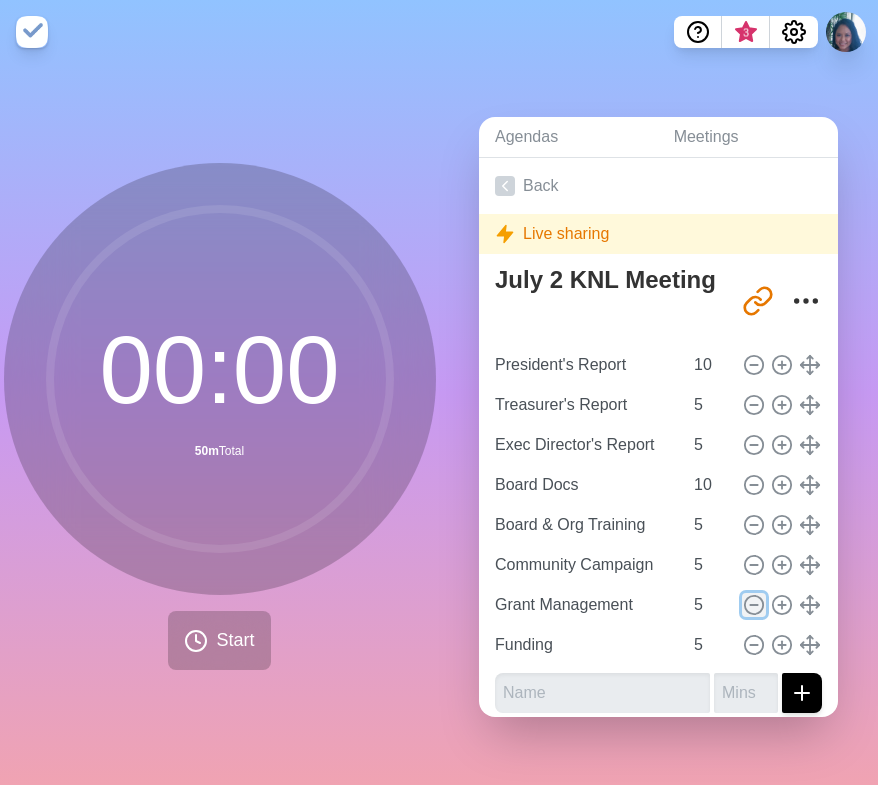 click 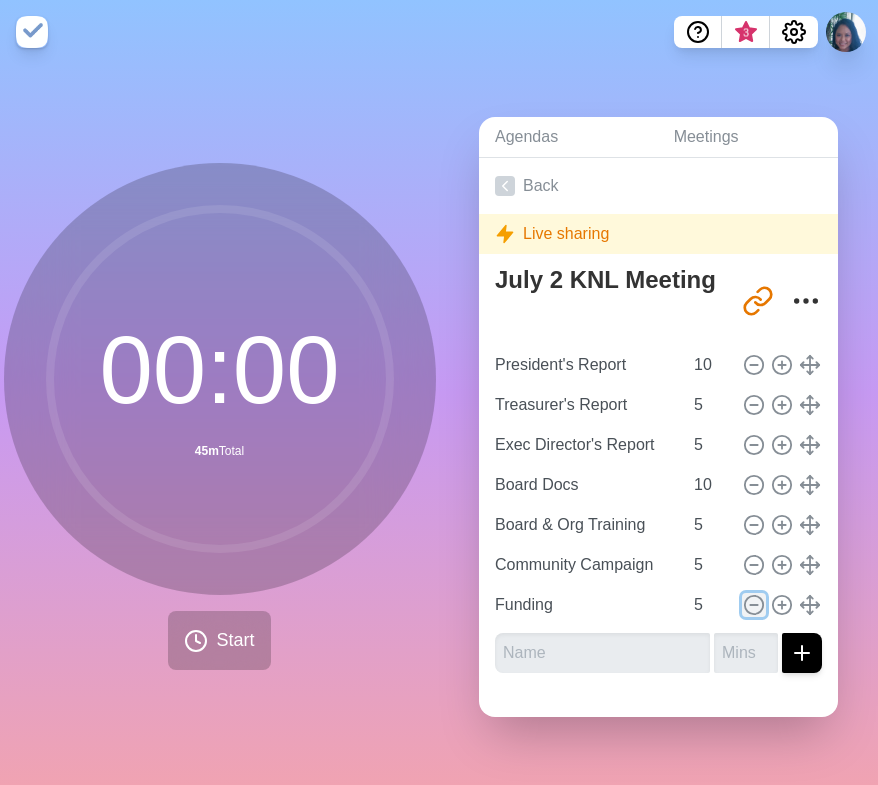 click 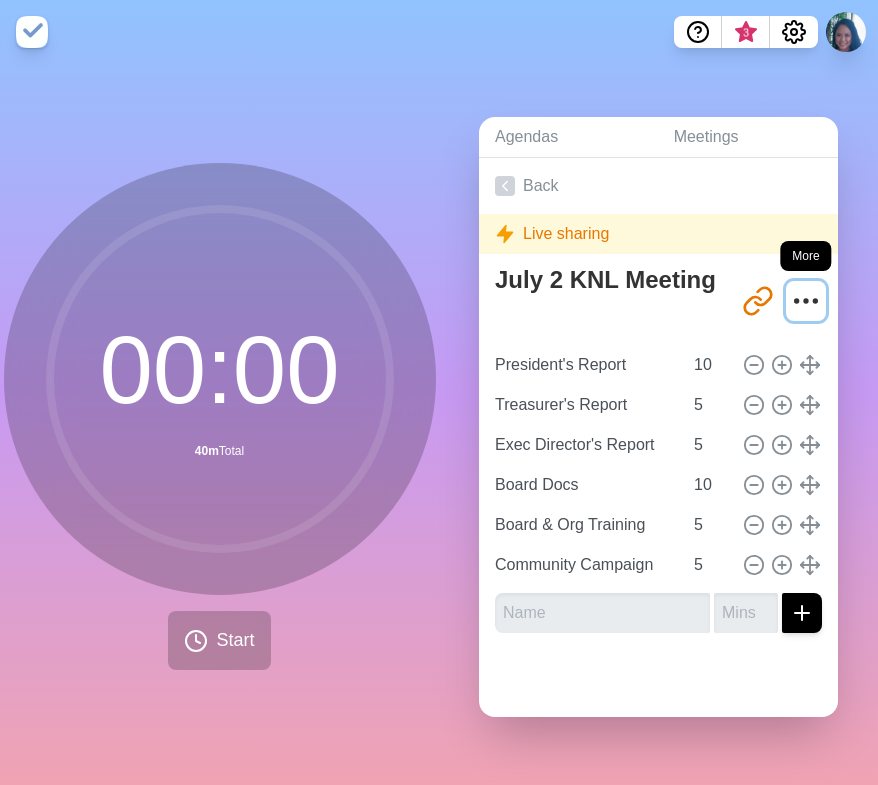 click 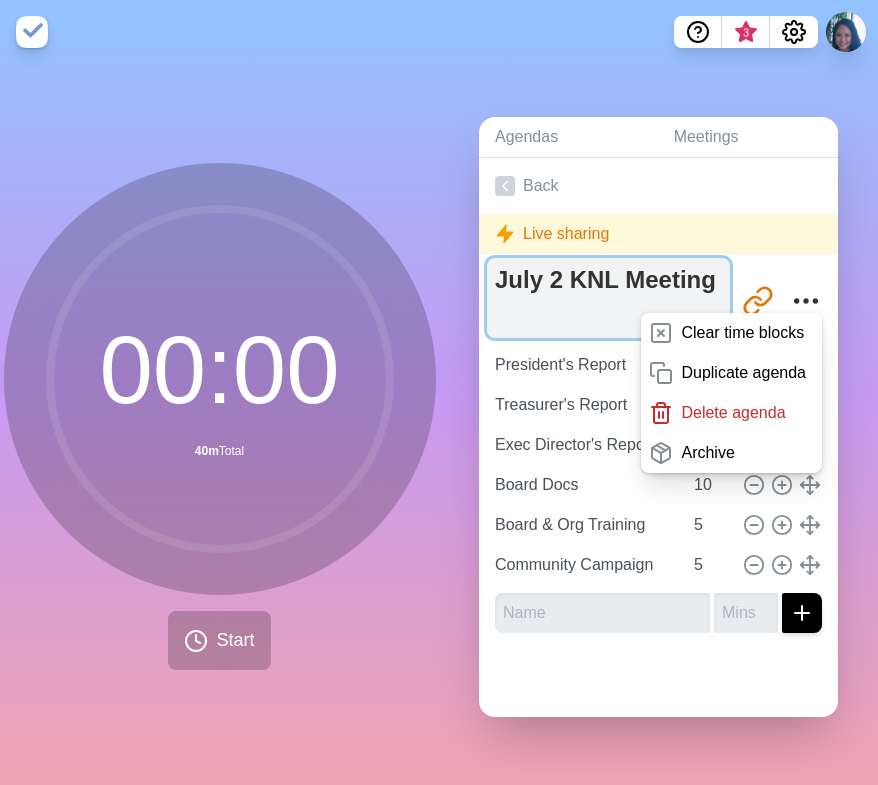 click on "July 2 KNL Meeting" at bounding box center [608, 298] 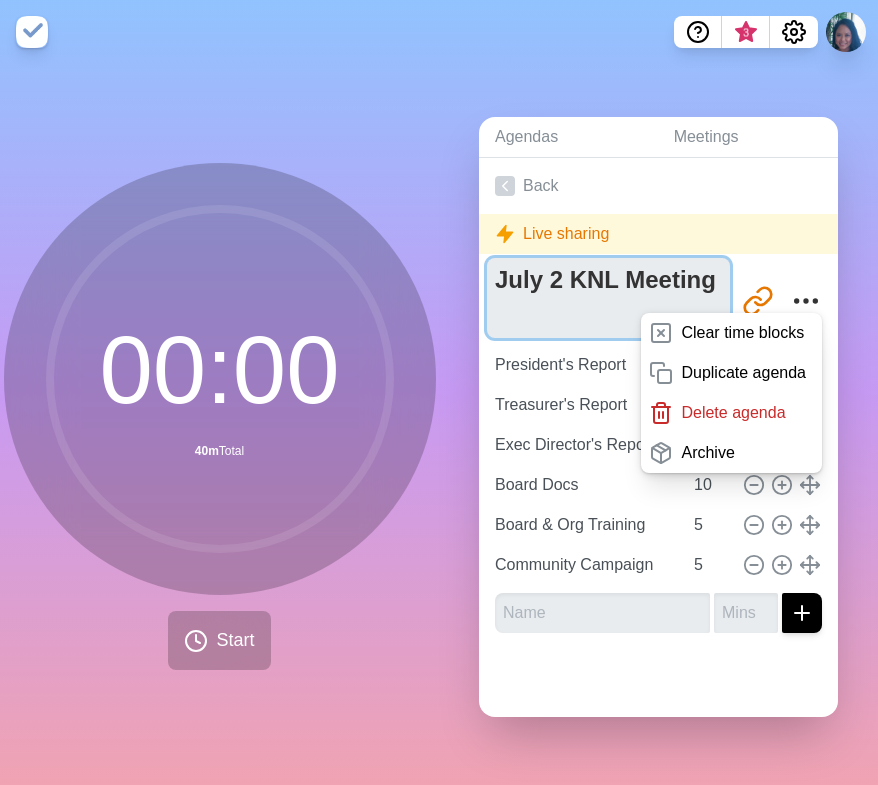 drag, startPoint x: 562, startPoint y: 274, endPoint x: 454, endPoint y: 274, distance: 108 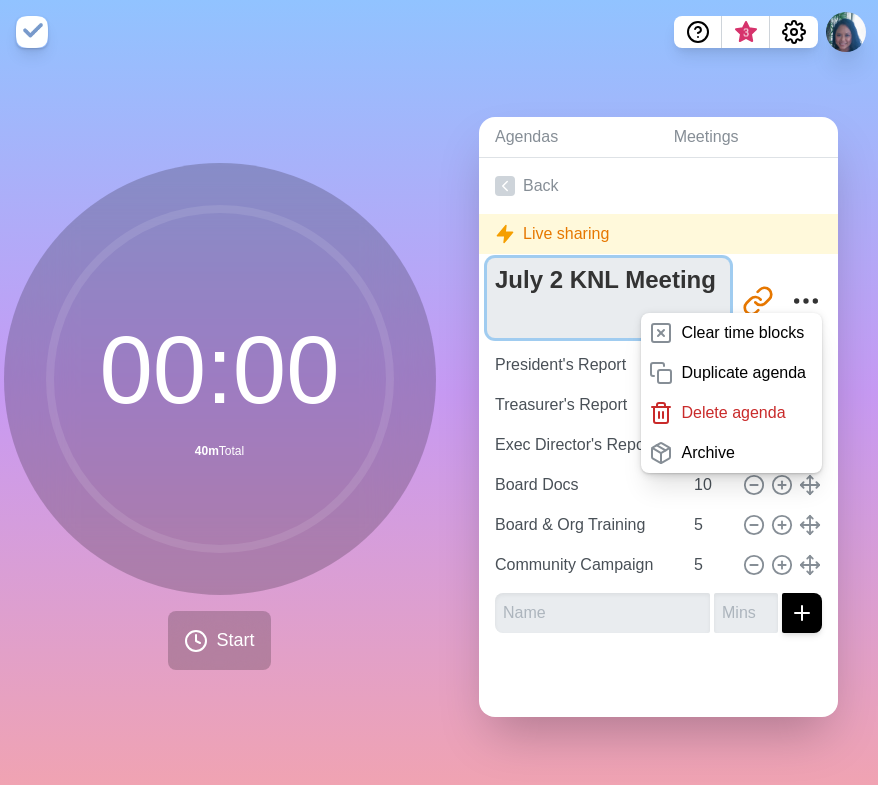click on "Agendas   Meetings
Back
Live sharing   July 2 KNL Meeting   http://timeblocks.co/ZiH6GnZB7tfYCdv9bcSs         Clear time blocks   Duplicate agenda   Delete agenda     Archive     President's Report   10       Treasurer's Report   5       Exec Director's Report   5       Board Docs   10       Board & Org Training   5       Community Campaign   5" at bounding box center (658, 424) 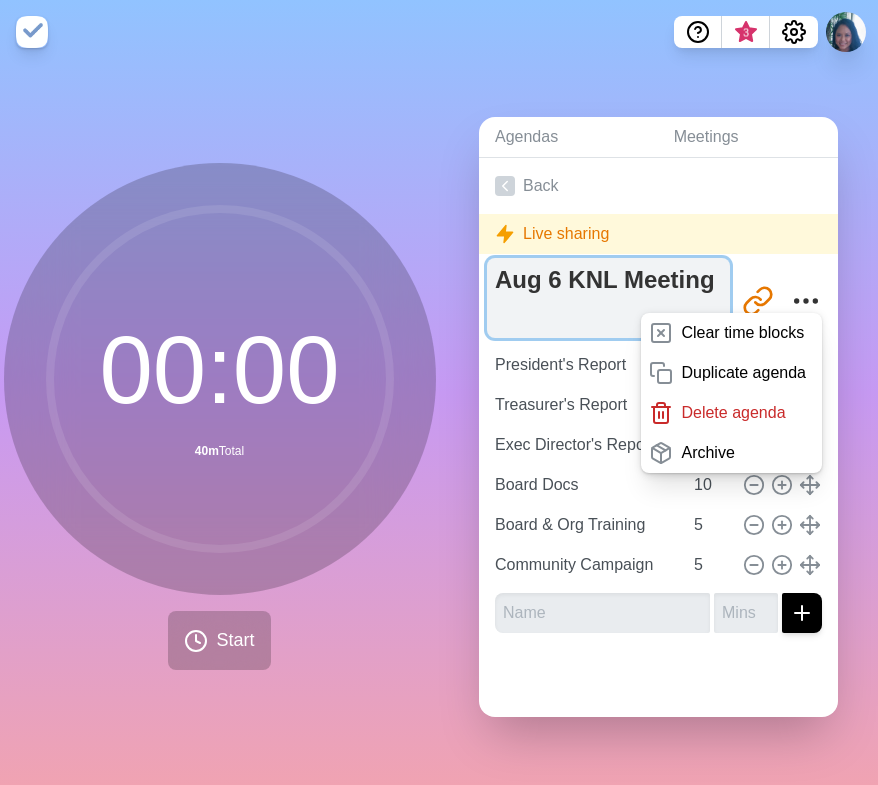 click on "Aug 6 KNL Meeting" at bounding box center [608, 298] 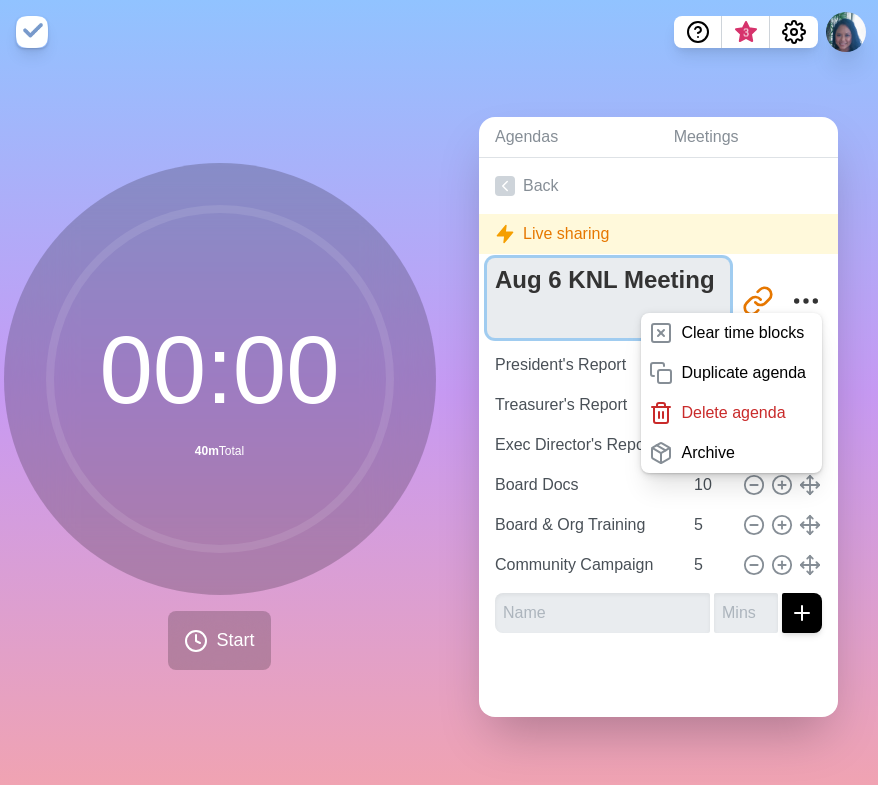 type on "Aug 6 KNL Meeting" 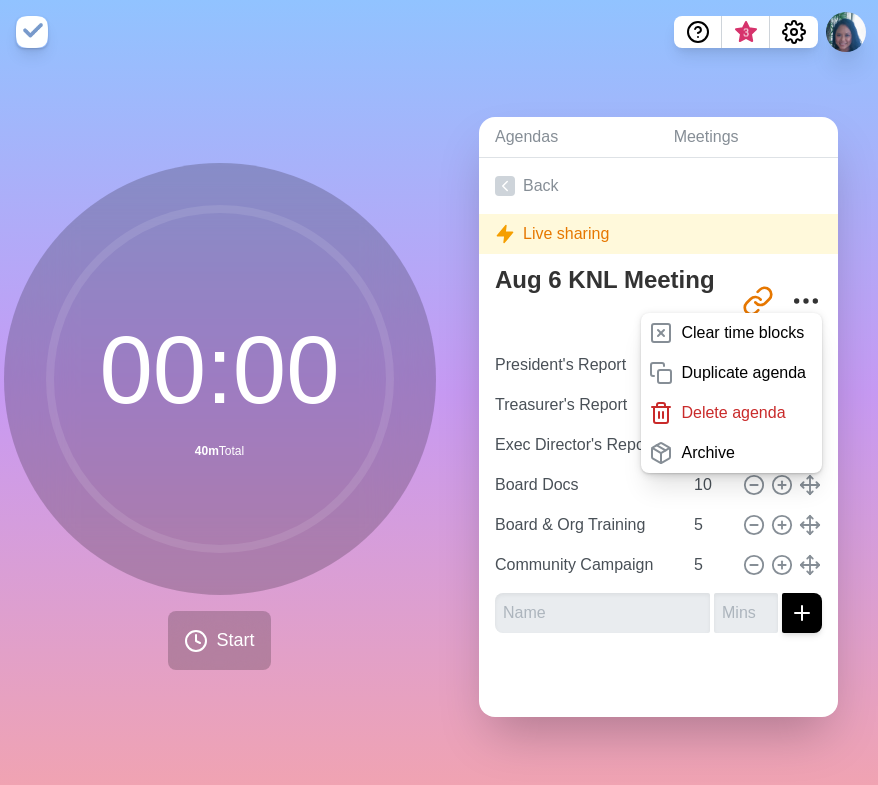 click on "Live sharing" at bounding box center [658, 234] 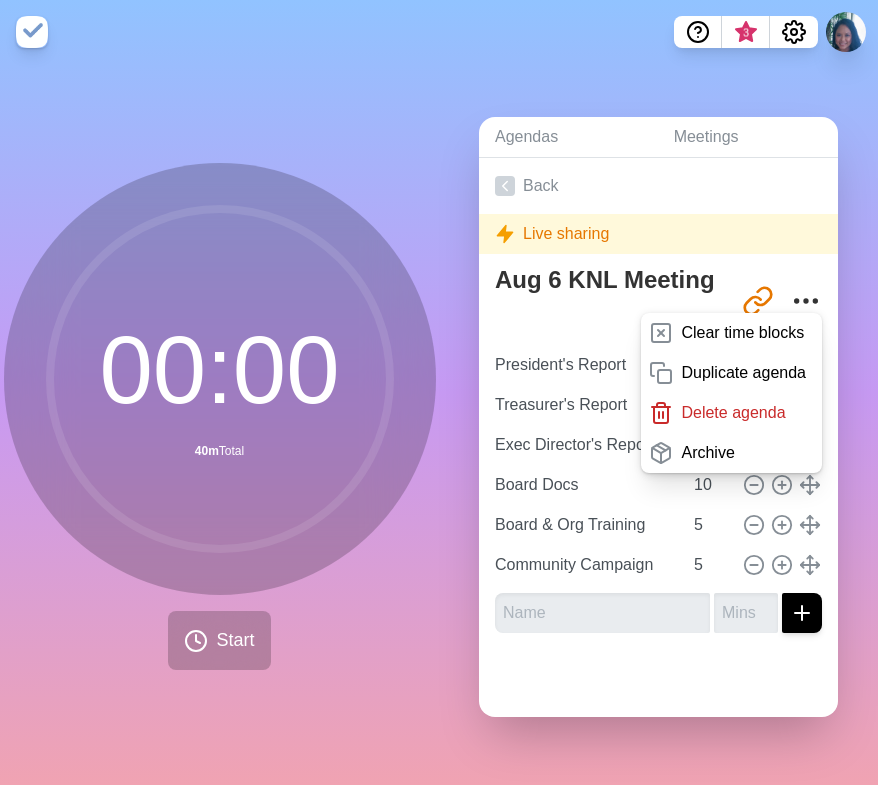 click on "3" at bounding box center [439, 32] 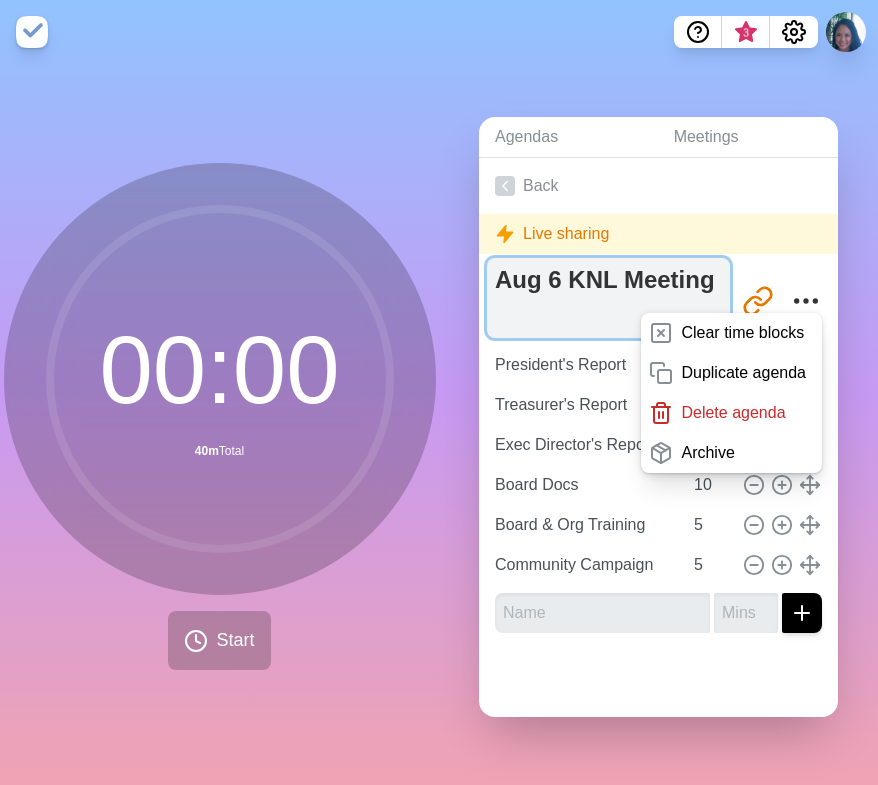 click on "Aug 6 KNL Meeting" at bounding box center [608, 298] 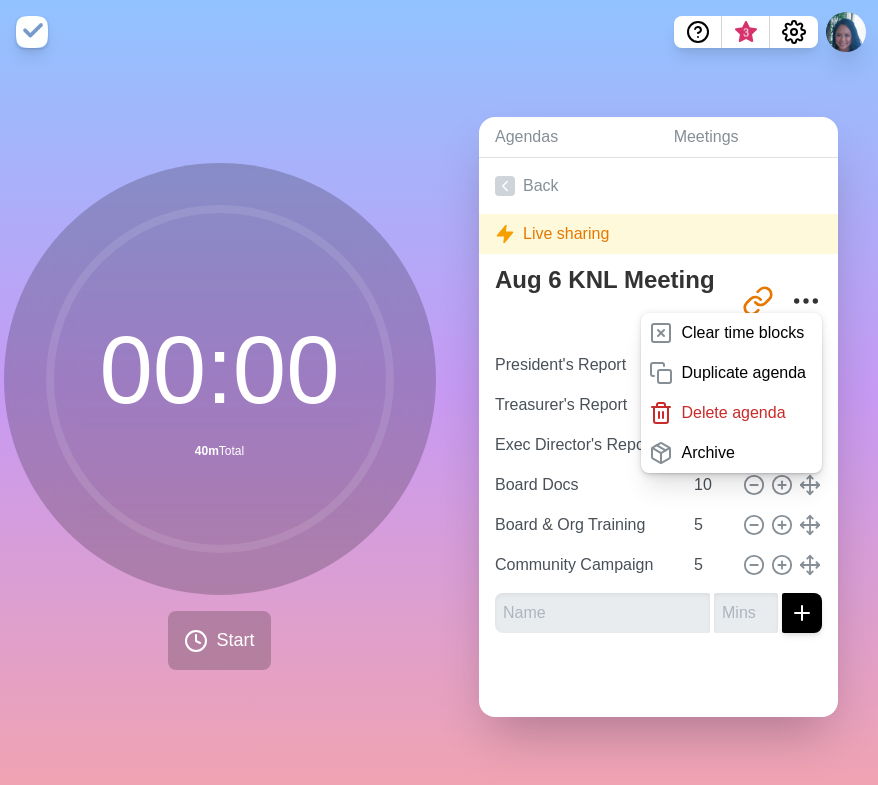 click on "Aug 6 KNL Meeting   http://timeblocks.co/ZiH6GnZB7tfYCdv9bcSs         Clear time blocks   Duplicate agenda   Delete agenda     Archive" at bounding box center (658, 301) 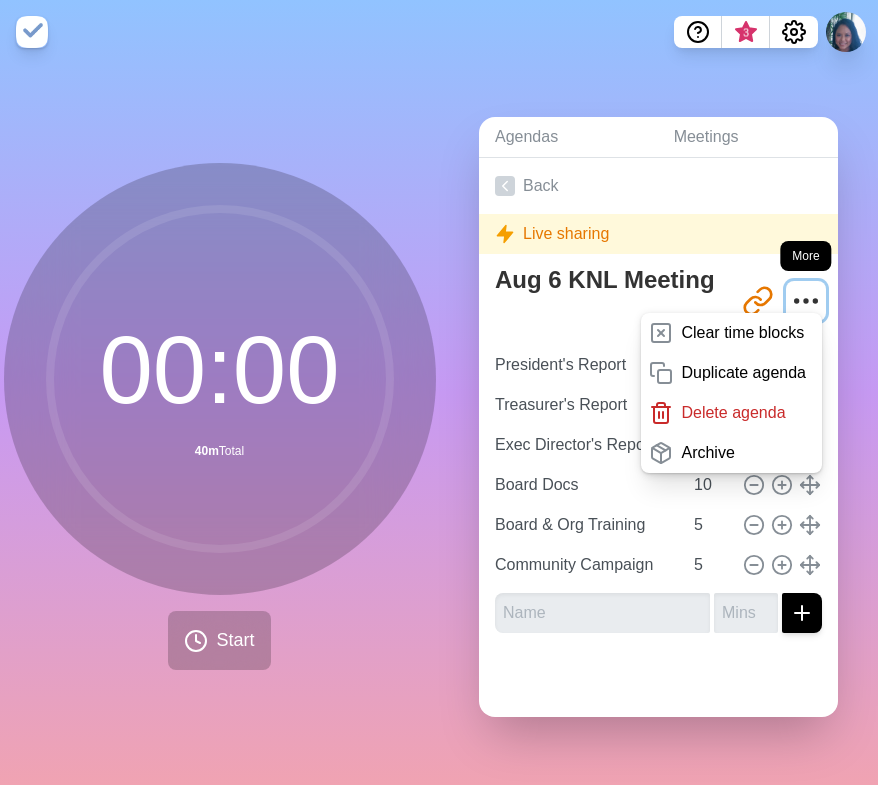 click 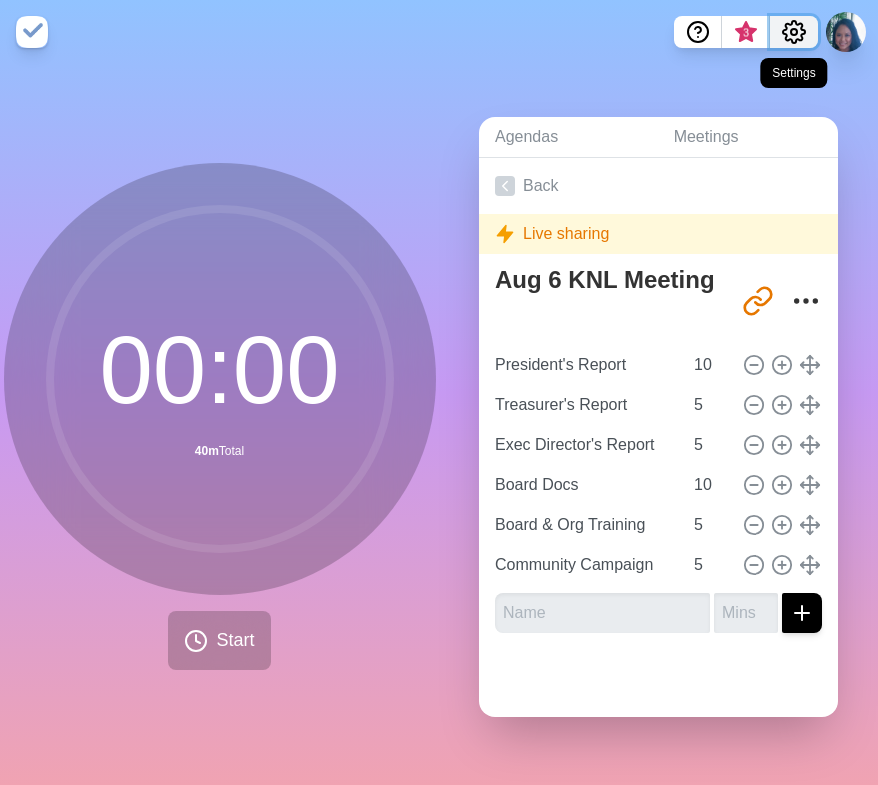 click 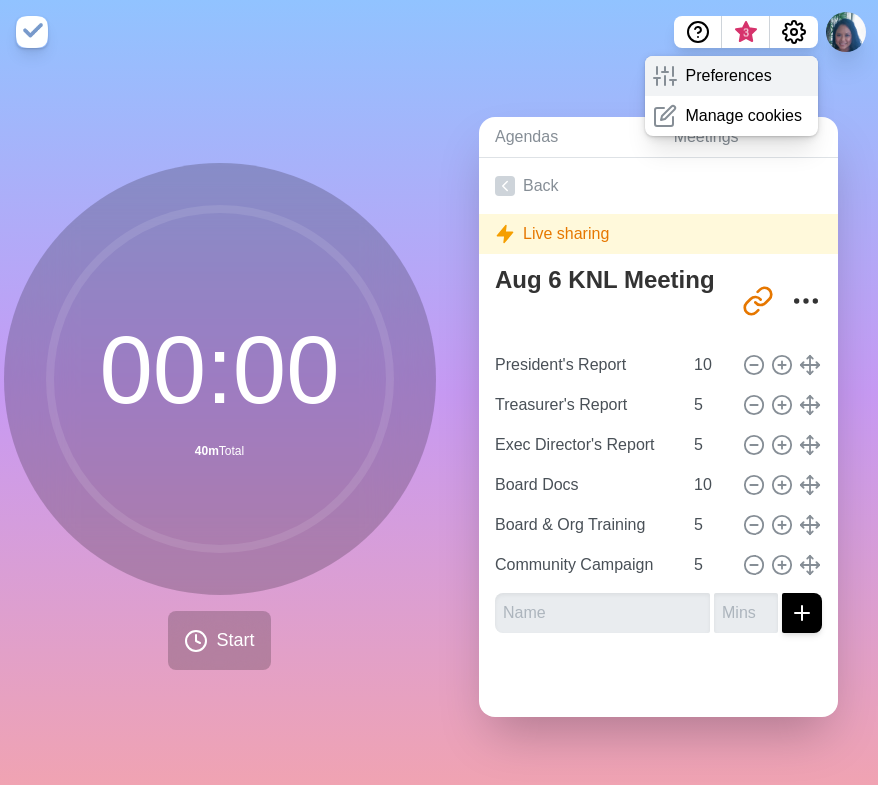 click on "Preferences" at bounding box center [728, 76] 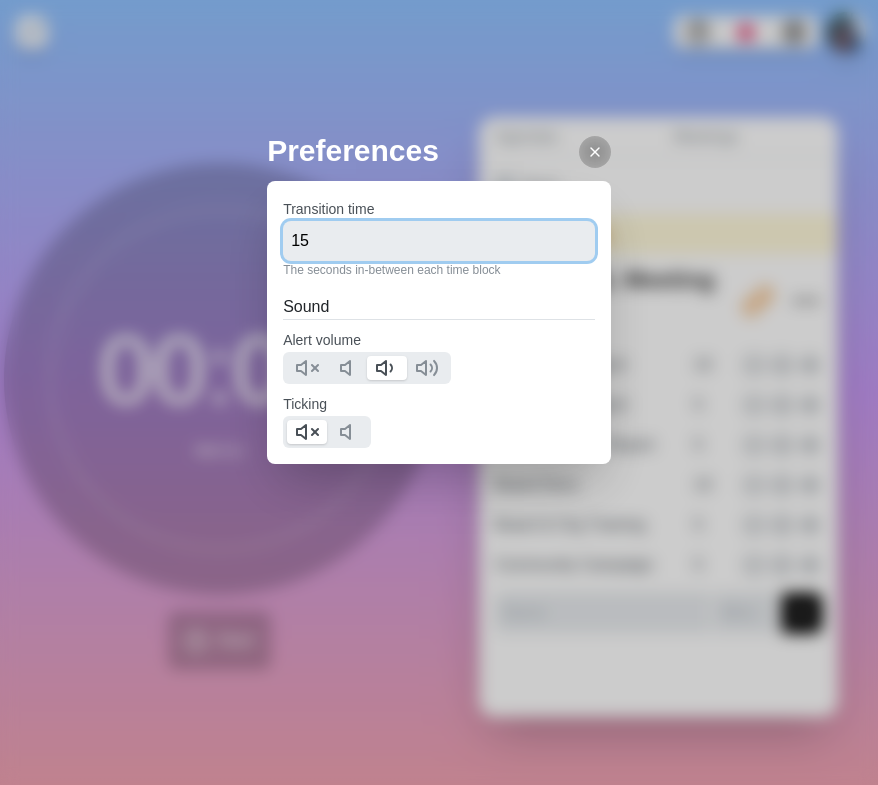 click on "15" at bounding box center [439, 241] 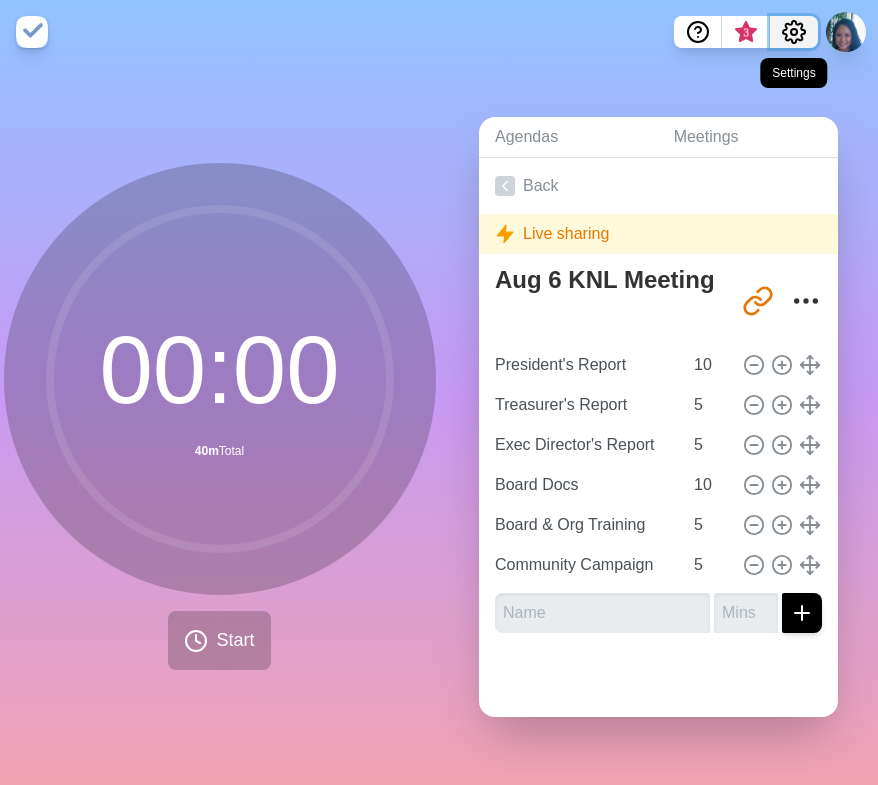 click 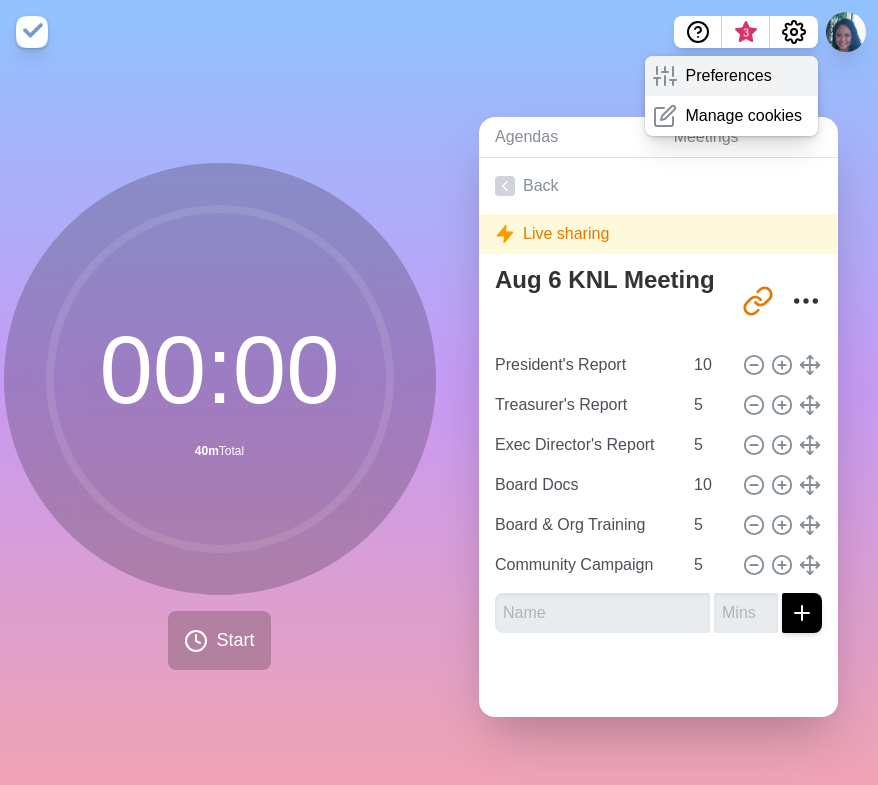 click on "Preferences" at bounding box center (728, 76) 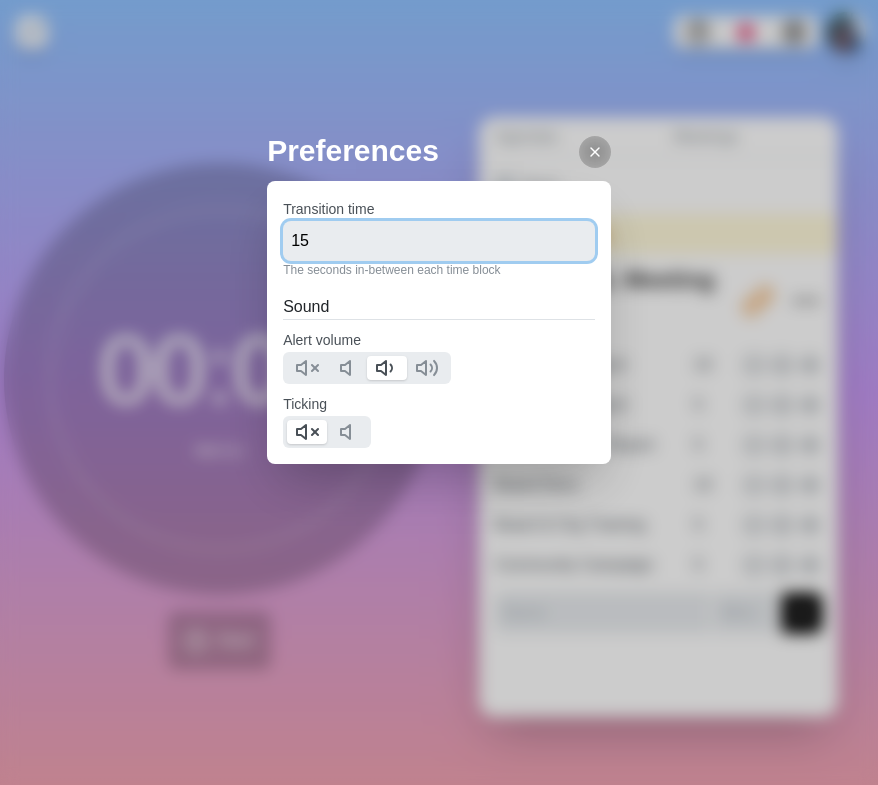 click on "15" at bounding box center (439, 241) 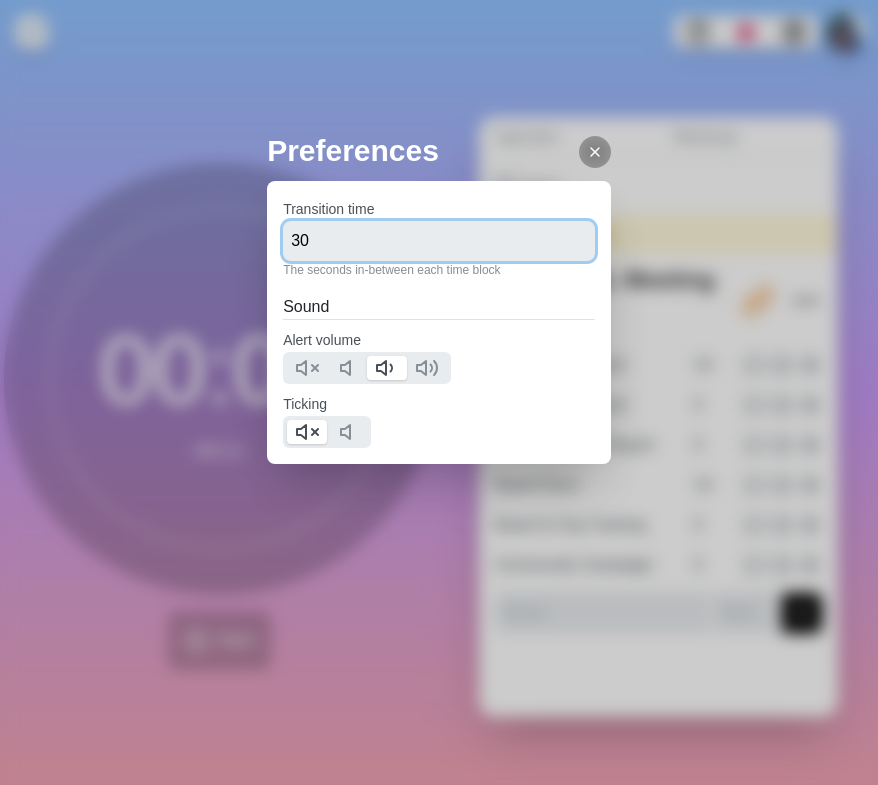 type on "30" 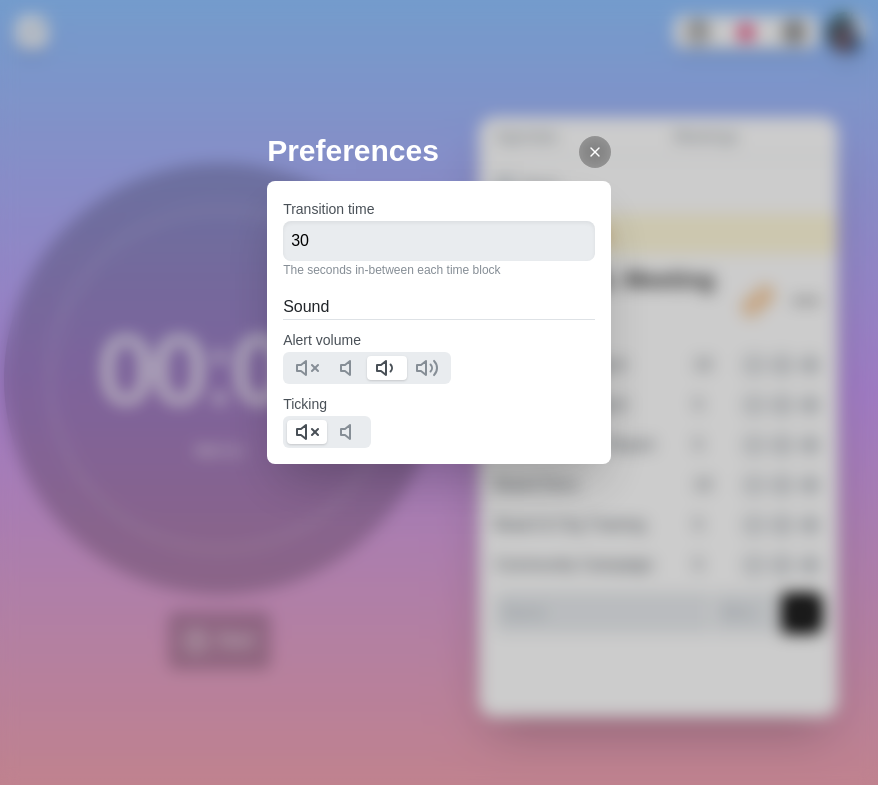click 